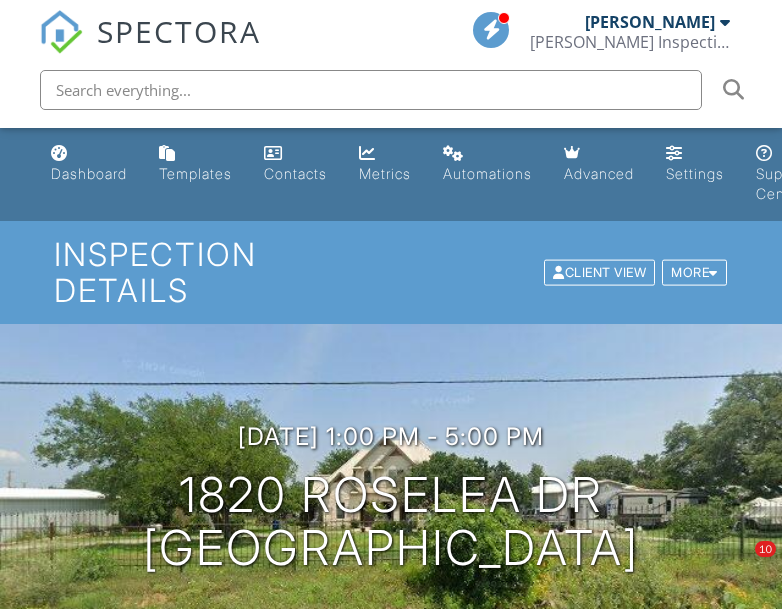 scroll, scrollTop: 2066, scrollLeft: 0, axis: vertical 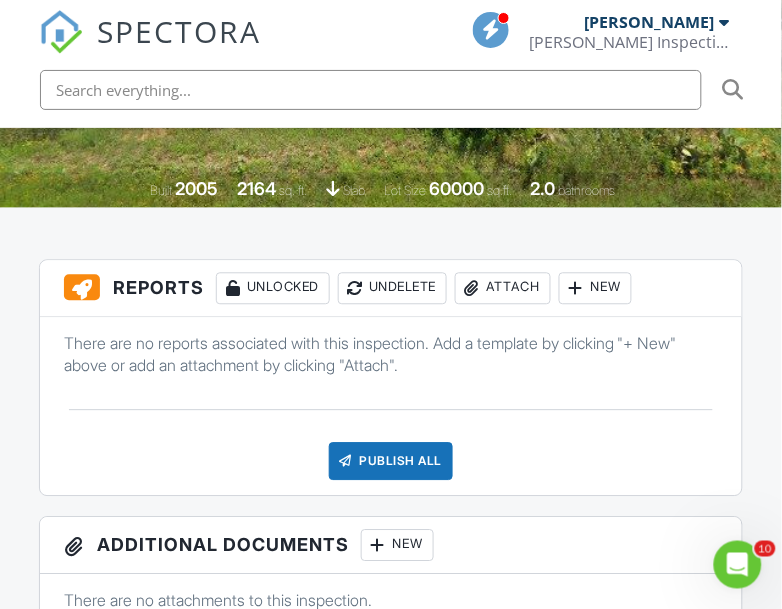 click on "Attach" at bounding box center (503, 289) 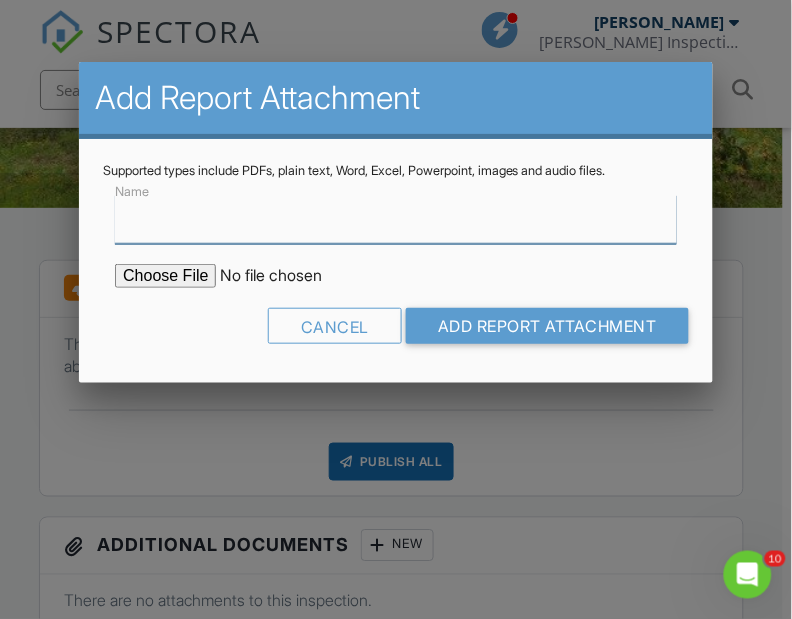 type on "Inspection Report" 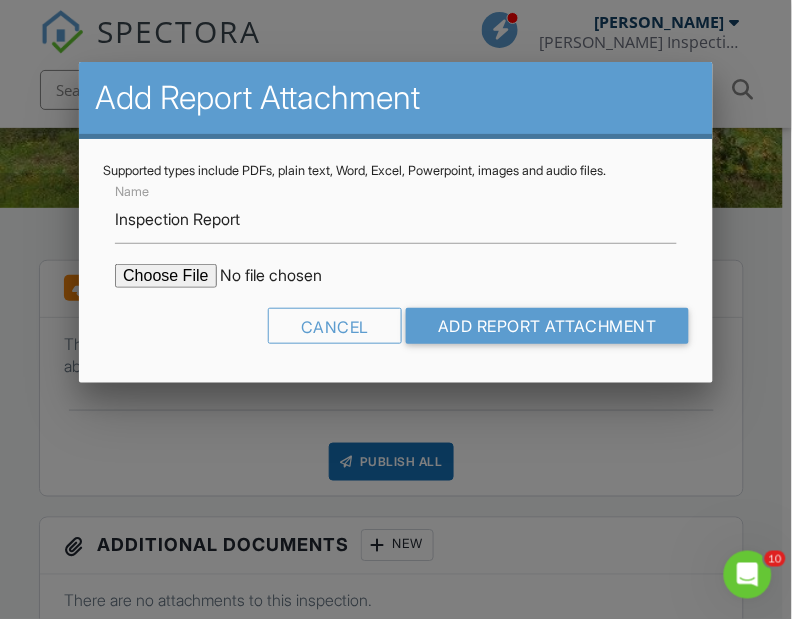 click at bounding box center [285, 276] 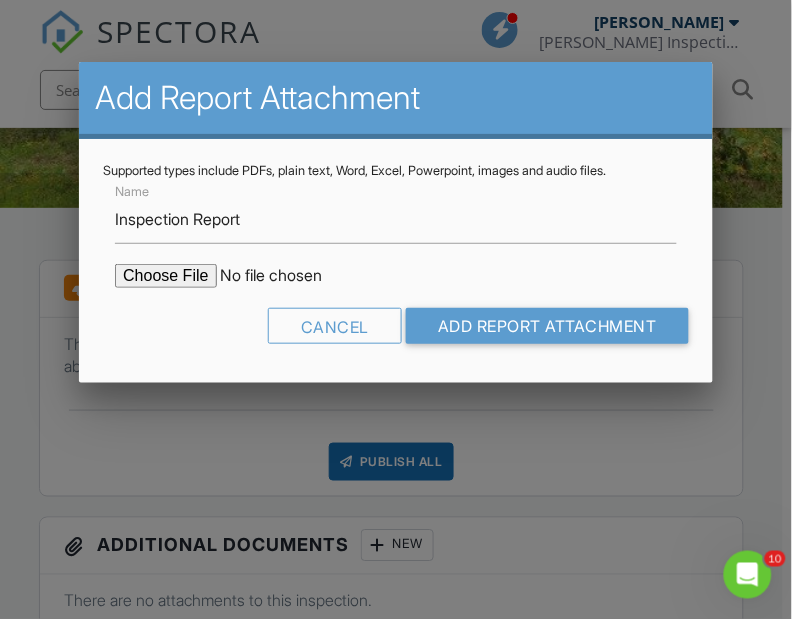 type on "C:\fakepath\1820 Rosalea.pdf" 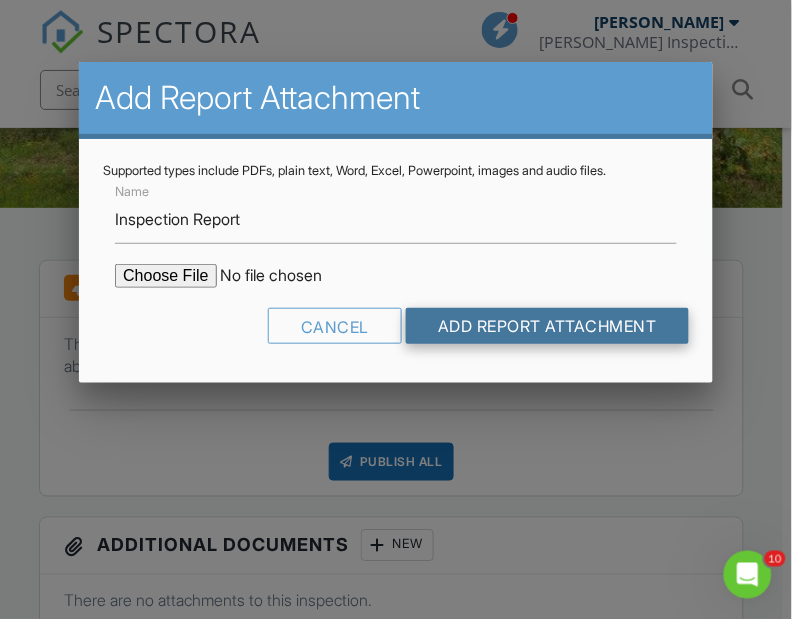 click on "Add Report Attachment" at bounding box center [547, 326] 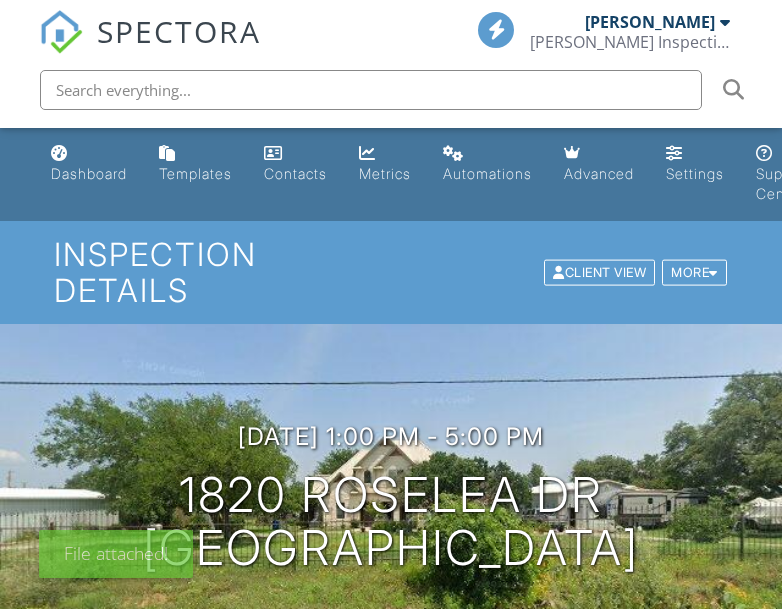 scroll, scrollTop: 0, scrollLeft: 0, axis: both 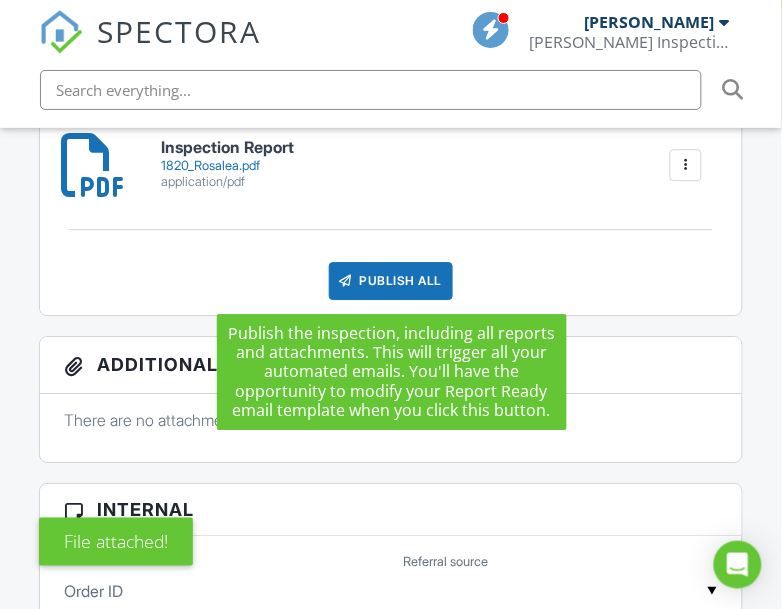 click on "Publish All" at bounding box center (391, 281) 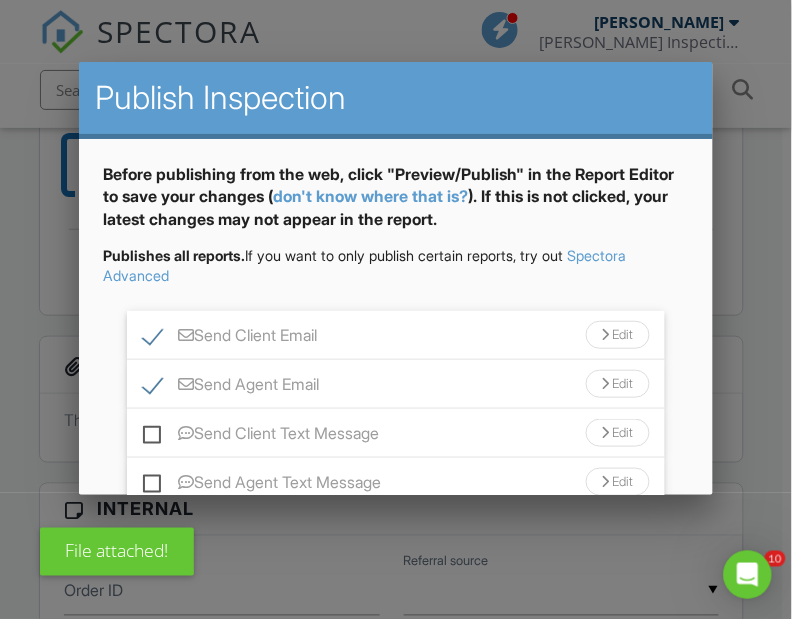 scroll, scrollTop: 0, scrollLeft: 0, axis: both 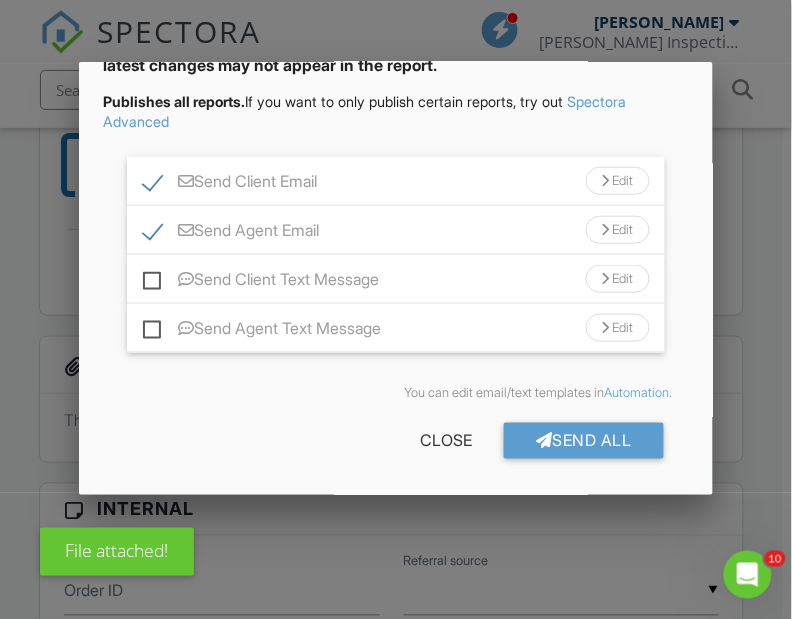 click on "Send All" at bounding box center (584, 441) 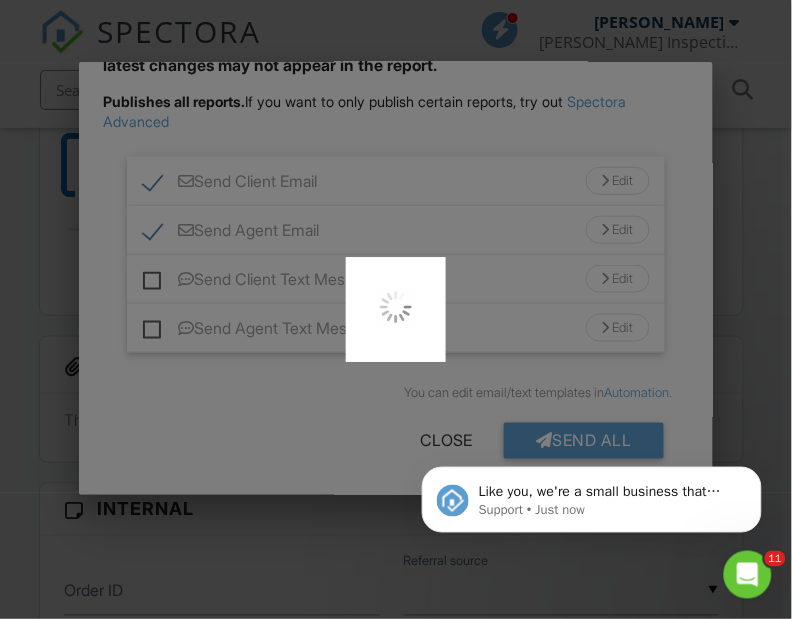 scroll, scrollTop: 0, scrollLeft: 0, axis: both 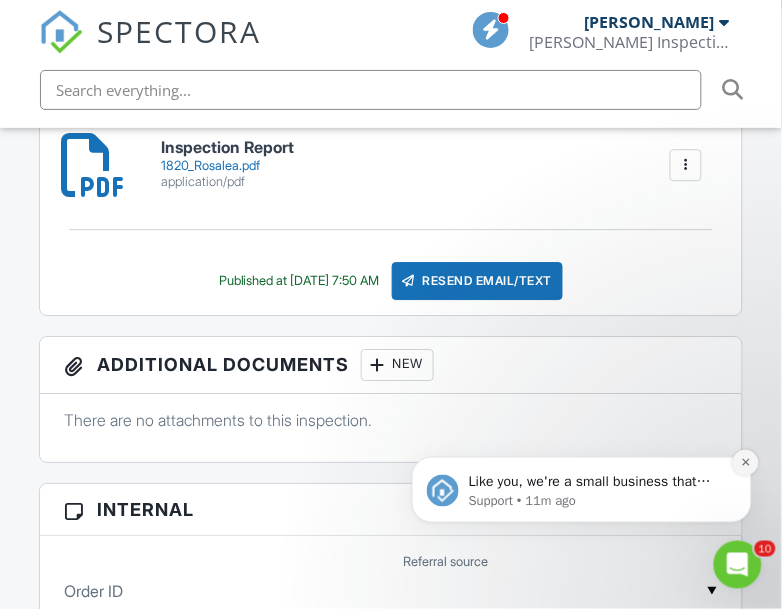 click 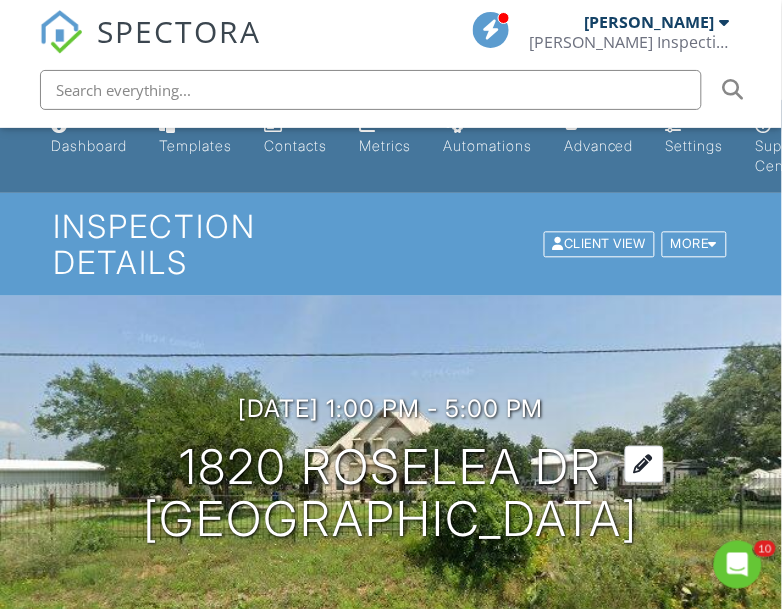 scroll, scrollTop: 0, scrollLeft: 0, axis: both 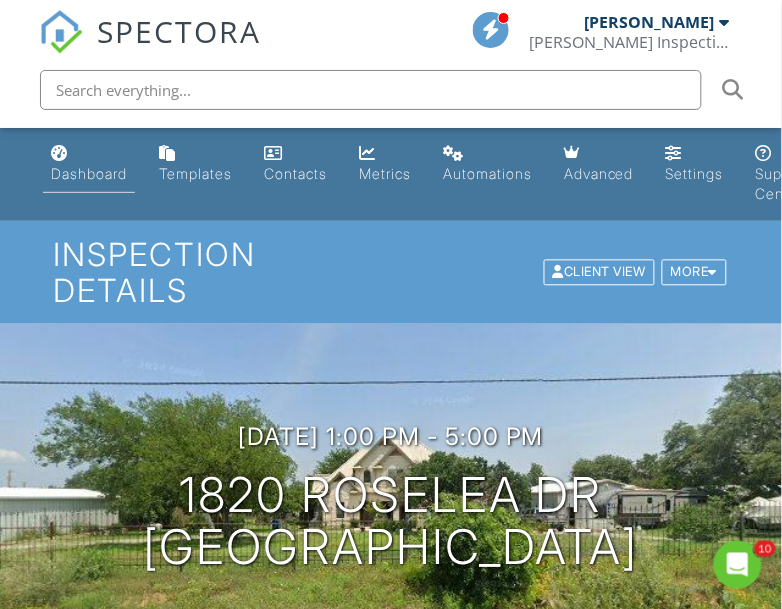 click on "Dashboard" at bounding box center (89, 173) 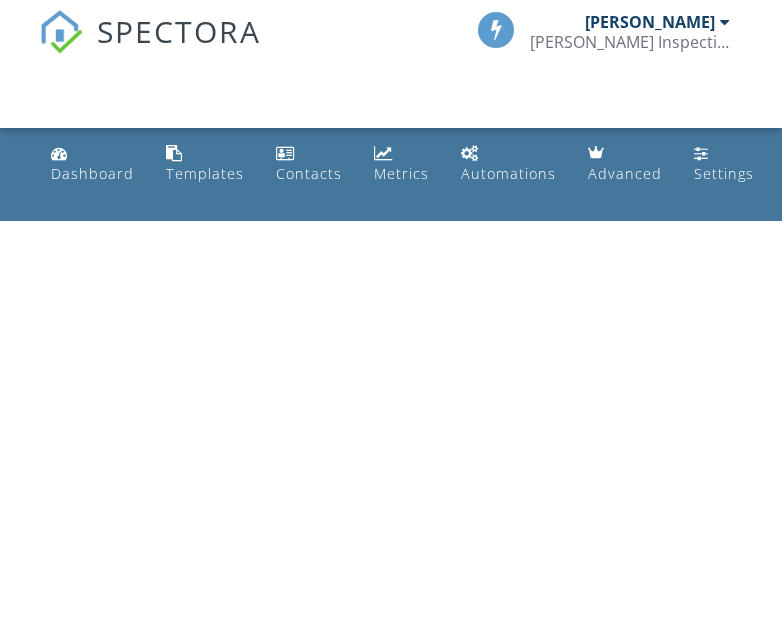 scroll, scrollTop: 0, scrollLeft: 0, axis: both 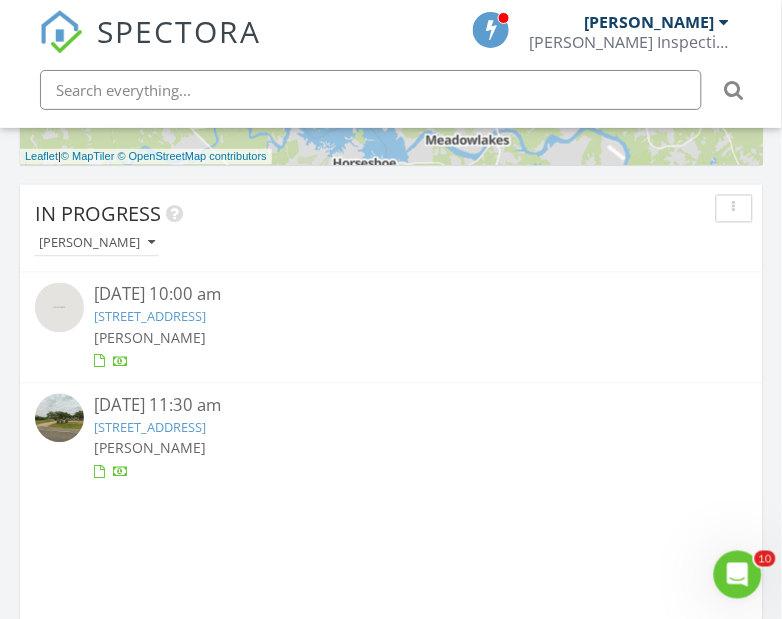 click on "208 Azalea Loop, Horseshoe Bay, TX 78657" at bounding box center [150, 317] 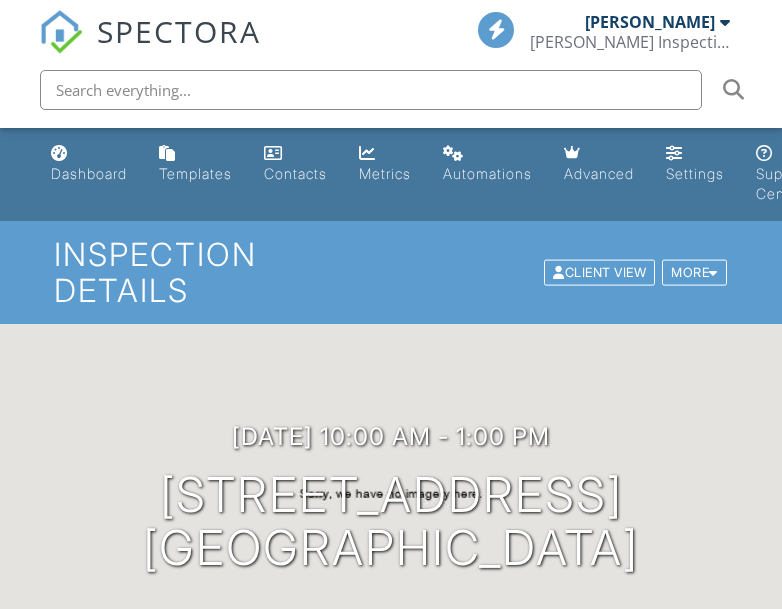 scroll, scrollTop: 0, scrollLeft: 0, axis: both 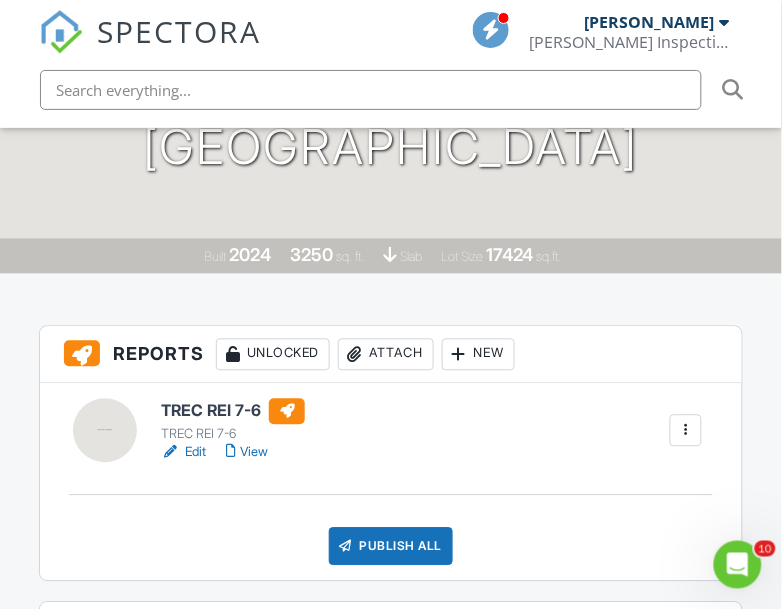 click at bounding box center (686, 431) 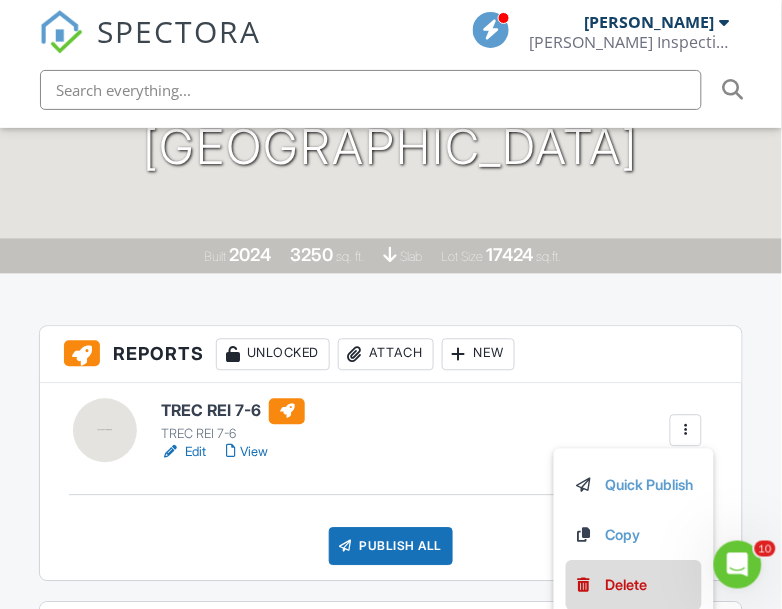 click on "Delete" at bounding box center [627, 586] 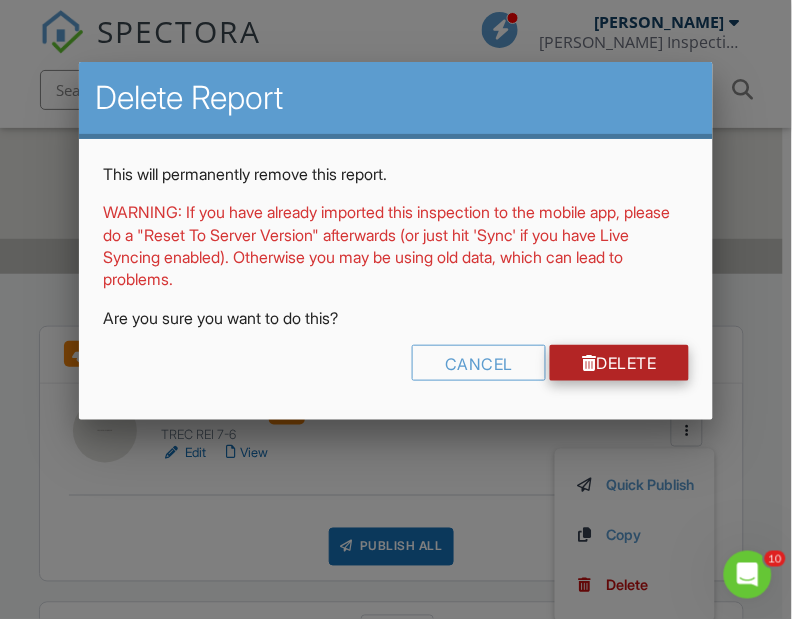 click on "Delete" at bounding box center [619, 363] 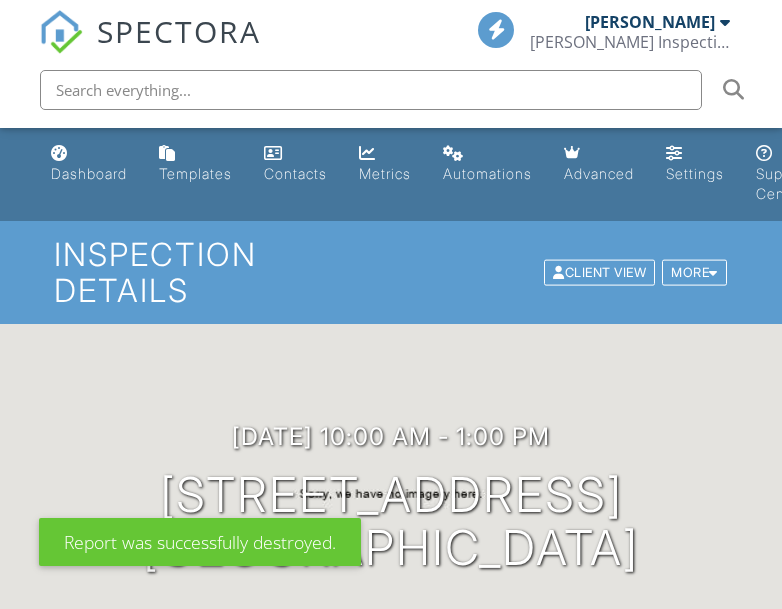 click on "Attach" at bounding box center (503, 755) 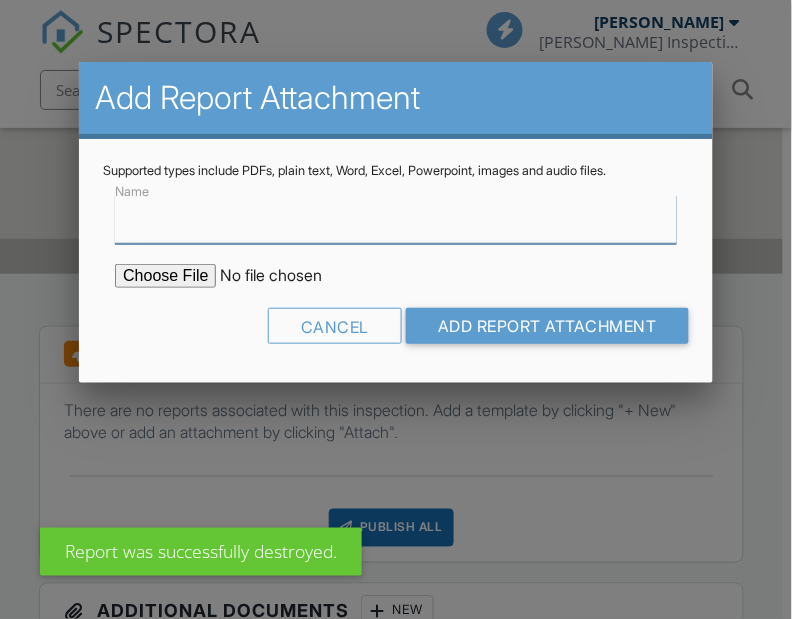 scroll, scrollTop: 400, scrollLeft: 0, axis: vertical 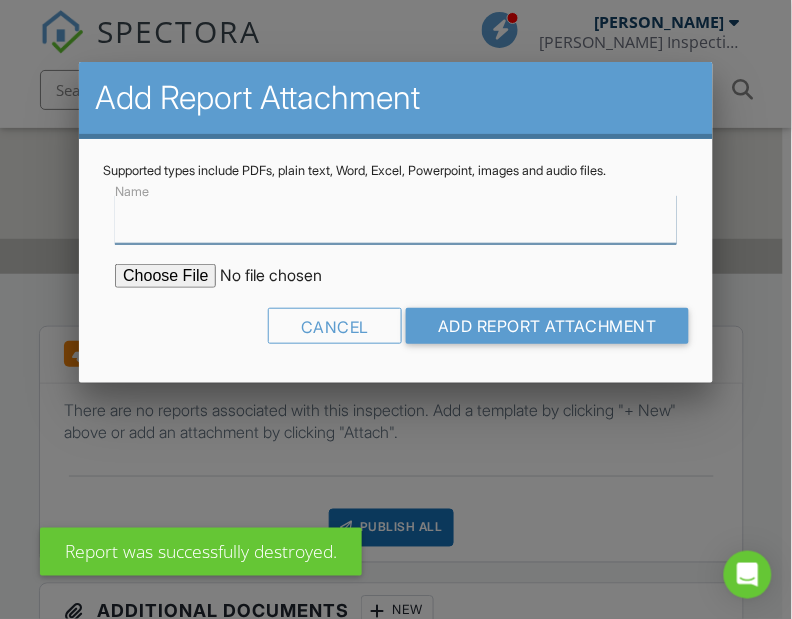 type on "Inspection Report" 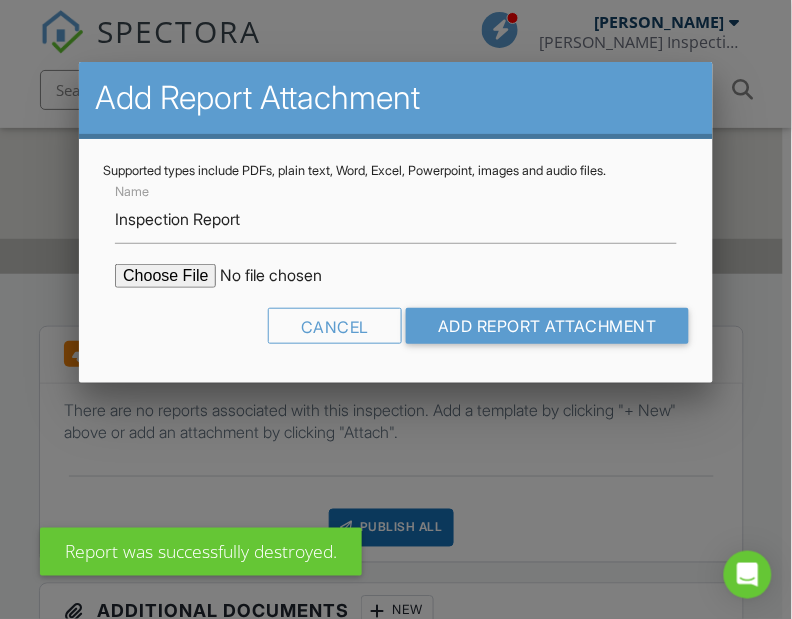 click at bounding box center (285, 276) 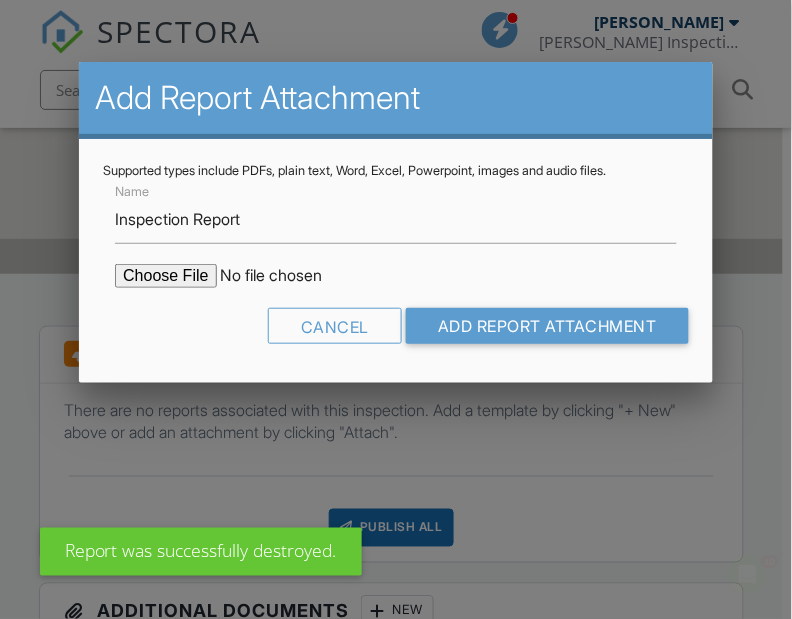 scroll, scrollTop: 0, scrollLeft: 0, axis: both 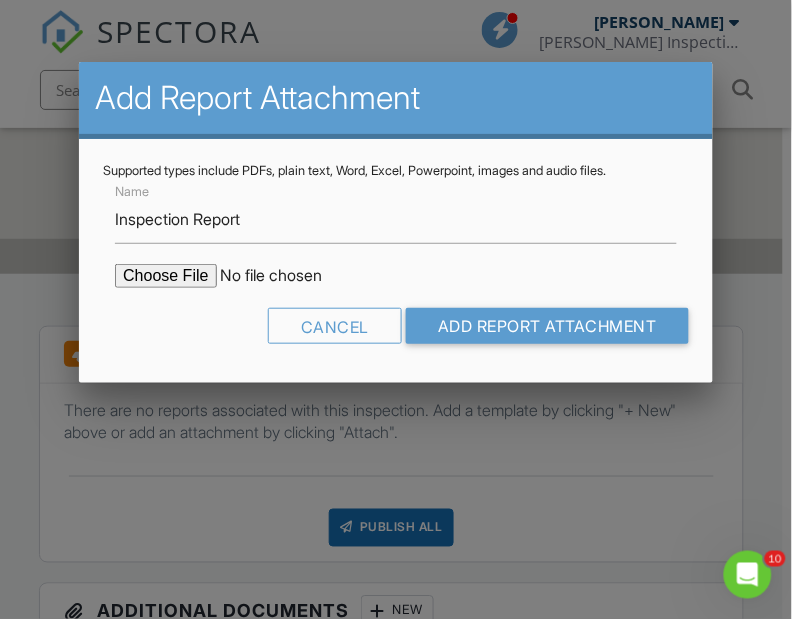 type on "C:\fakepath\[GEOGRAPHIC_DATA]pdf" 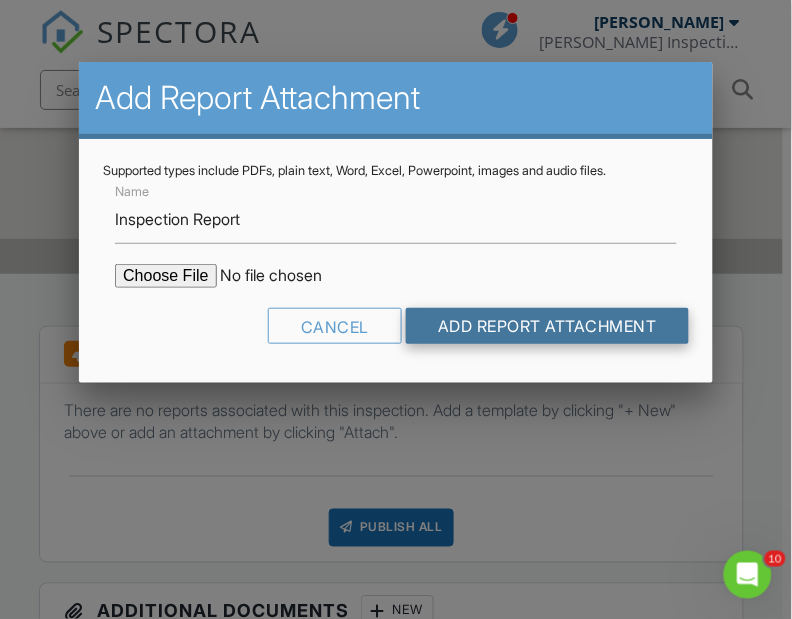 click on "Add Report Attachment" at bounding box center (547, 326) 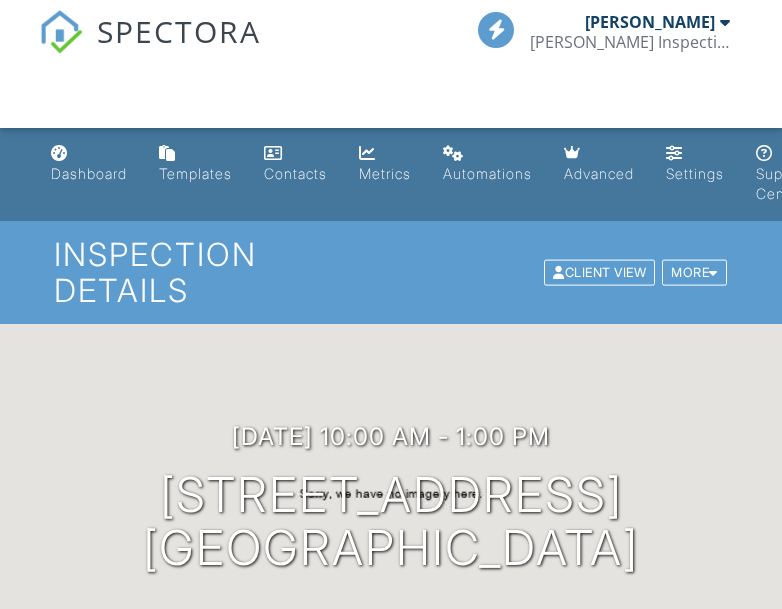 scroll, scrollTop: 0, scrollLeft: 0, axis: both 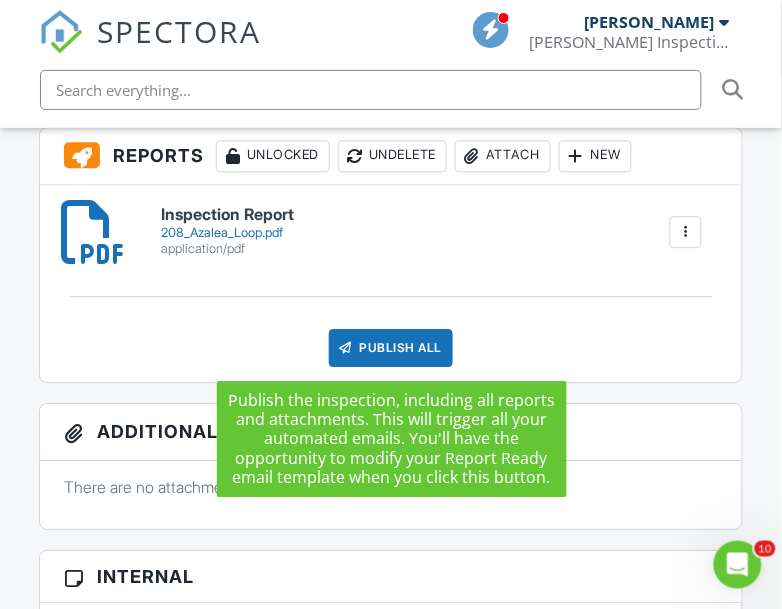 click on "Publish All" at bounding box center (391, 348) 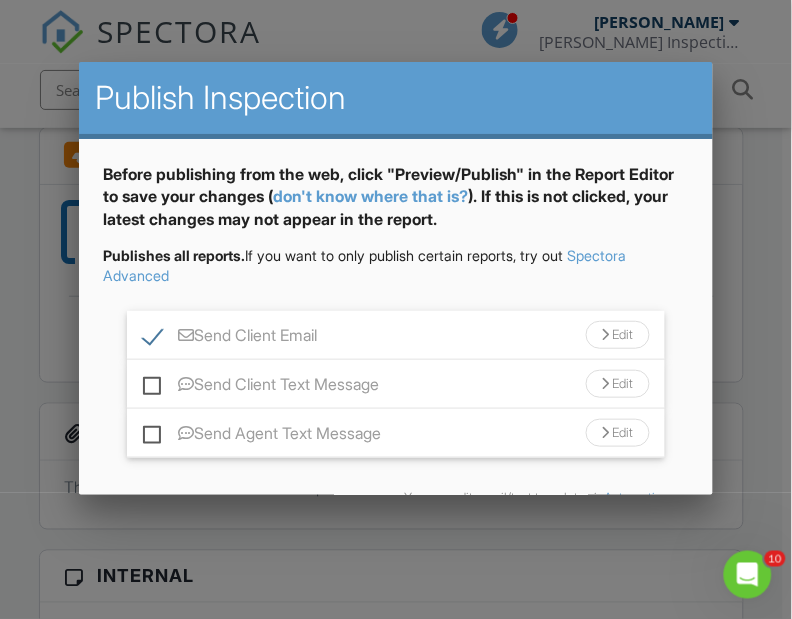 scroll, scrollTop: 105, scrollLeft: 0, axis: vertical 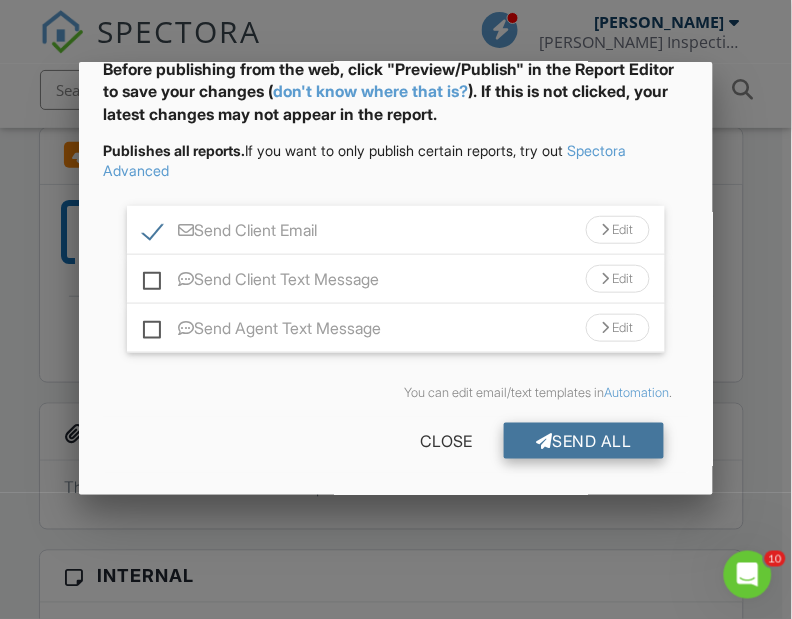 click on "Send All" at bounding box center (584, 441) 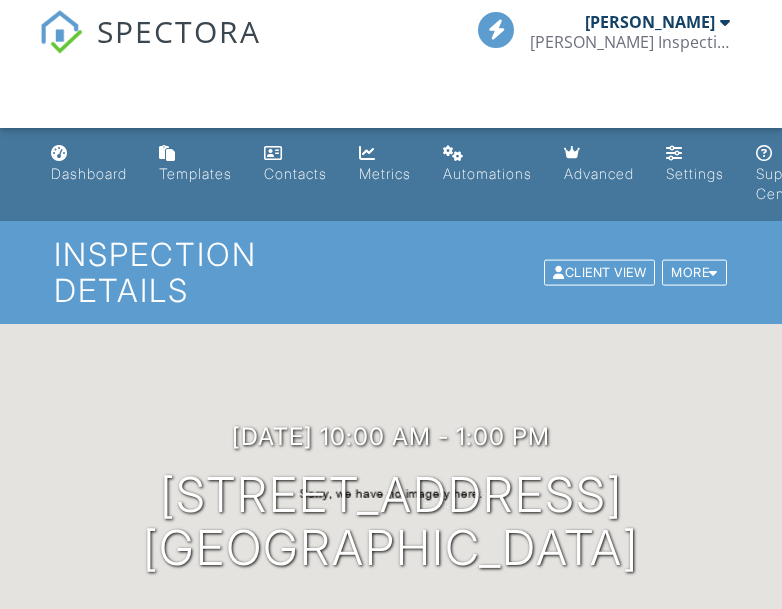 scroll, scrollTop: 599, scrollLeft: 0, axis: vertical 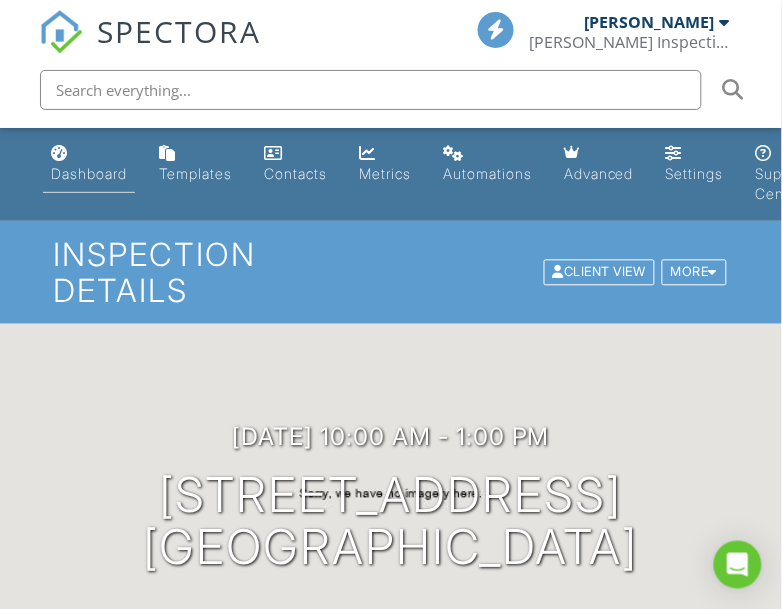 click on "Dashboard" at bounding box center [89, 173] 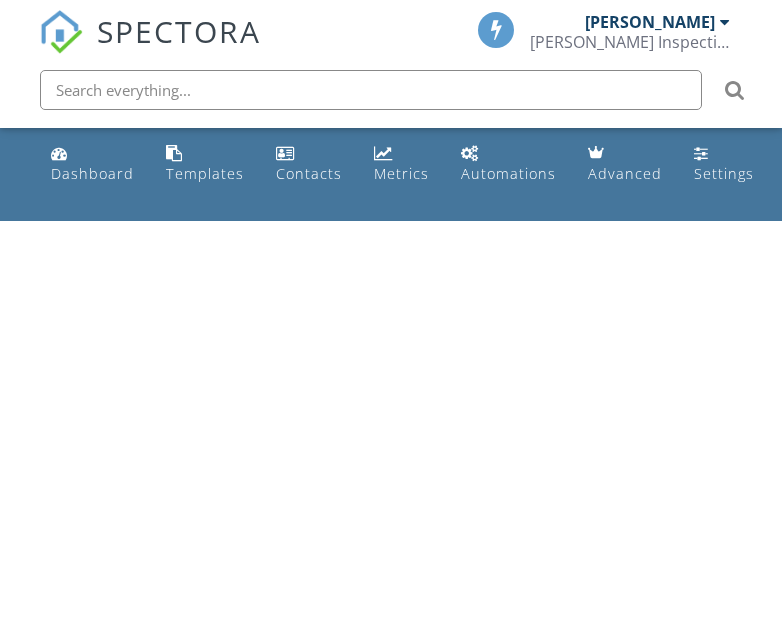 scroll, scrollTop: 0, scrollLeft: 0, axis: both 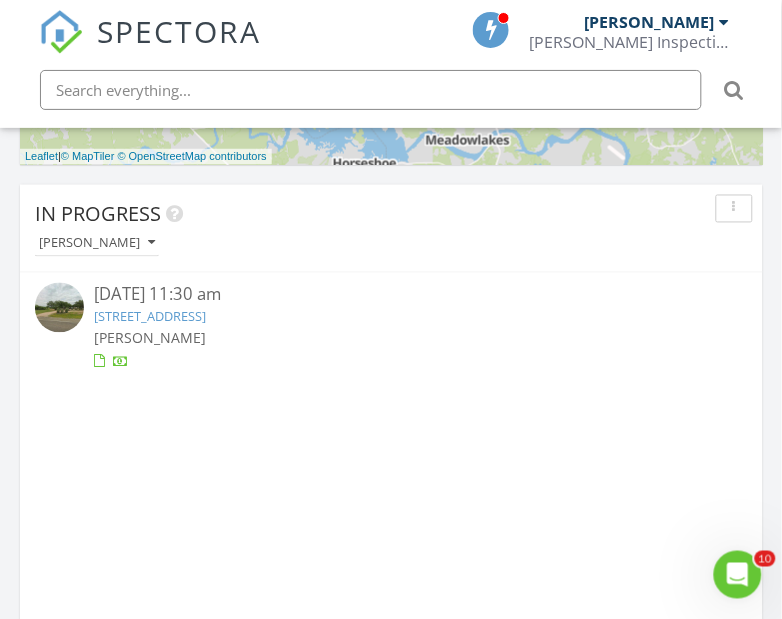 click on "[STREET_ADDRESS]" at bounding box center (150, 317) 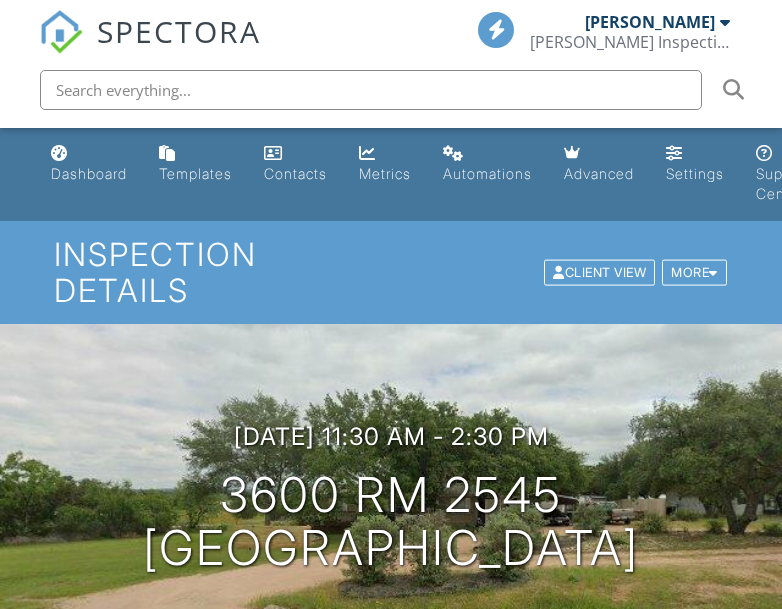 scroll, scrollTop: 0, scrollLeft: 0, axis: both 